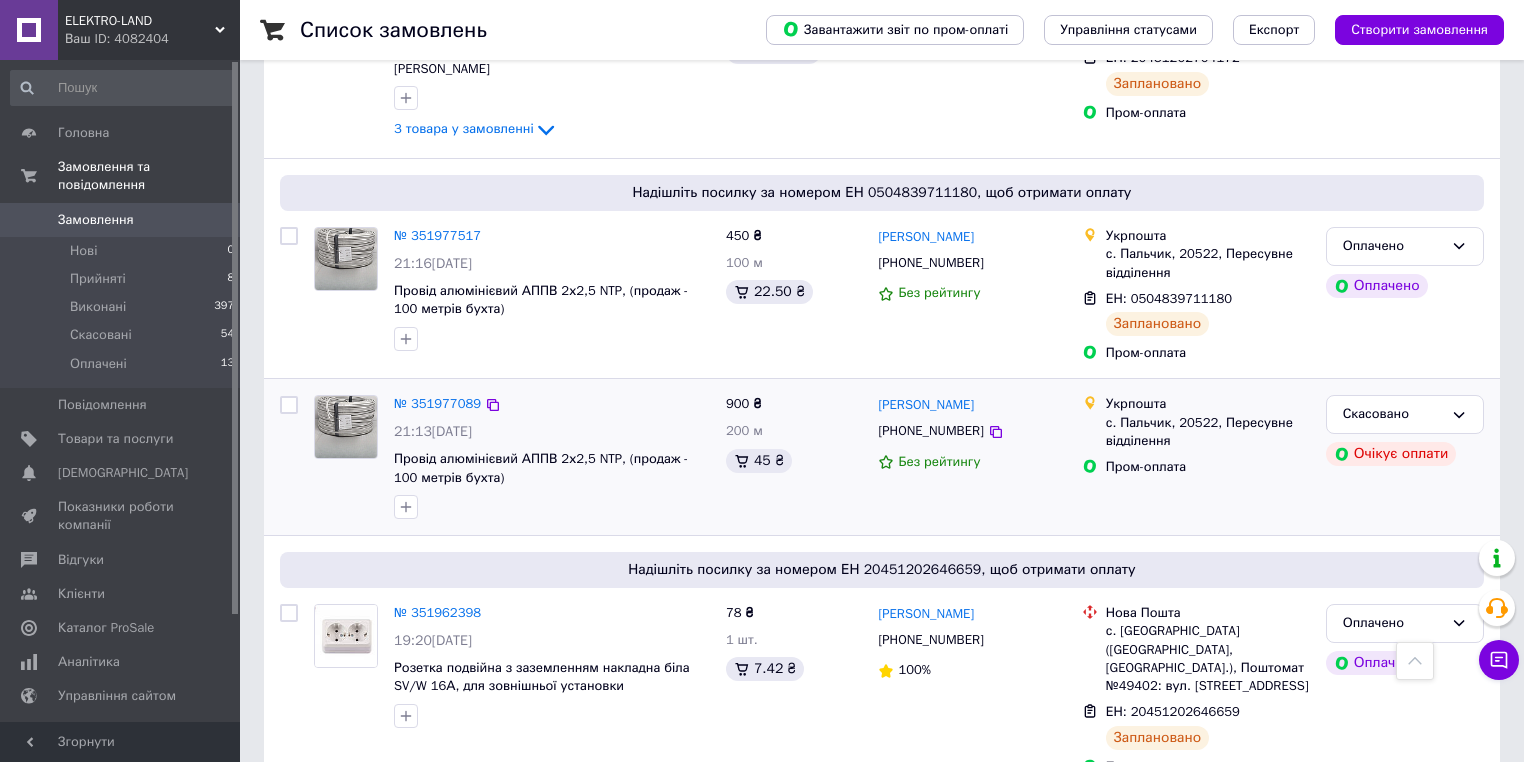 scroll, scrollTop: 800, scrollLeft: 0, axis: vertical 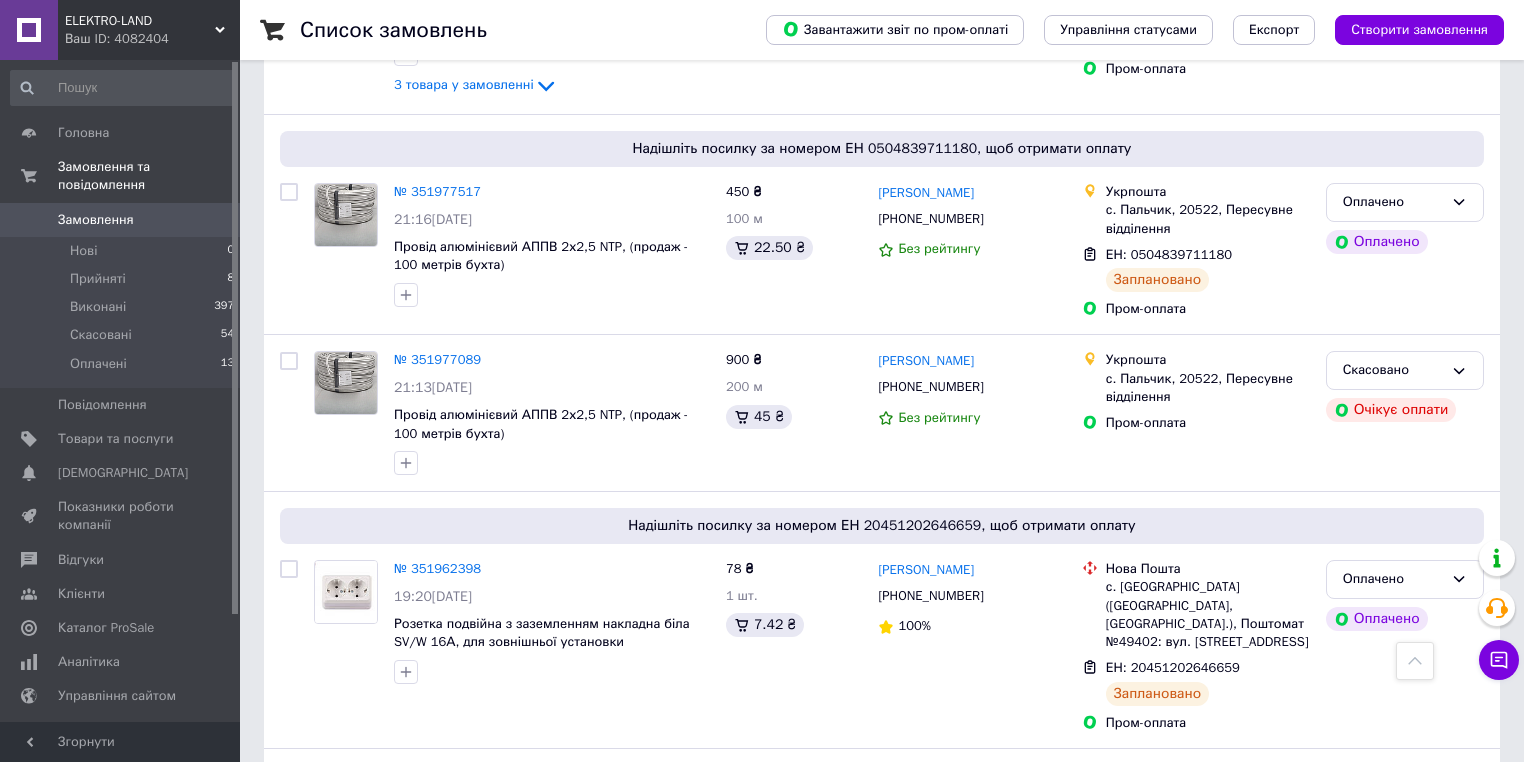 click on "Замовлення" at bounding box center (96, 220) 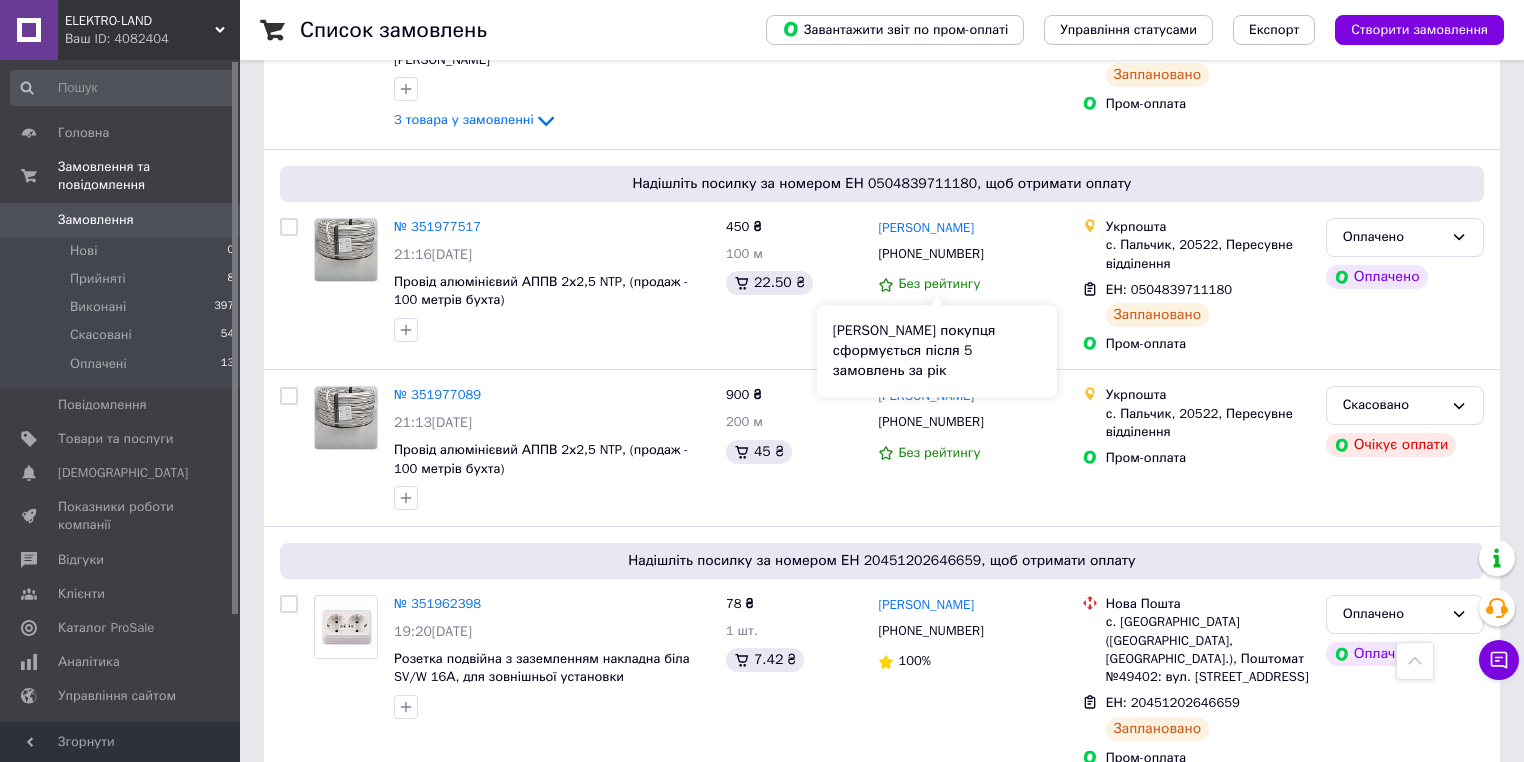 scroll, scrollTop: 800, scrollLeft: 0, axis: vertical 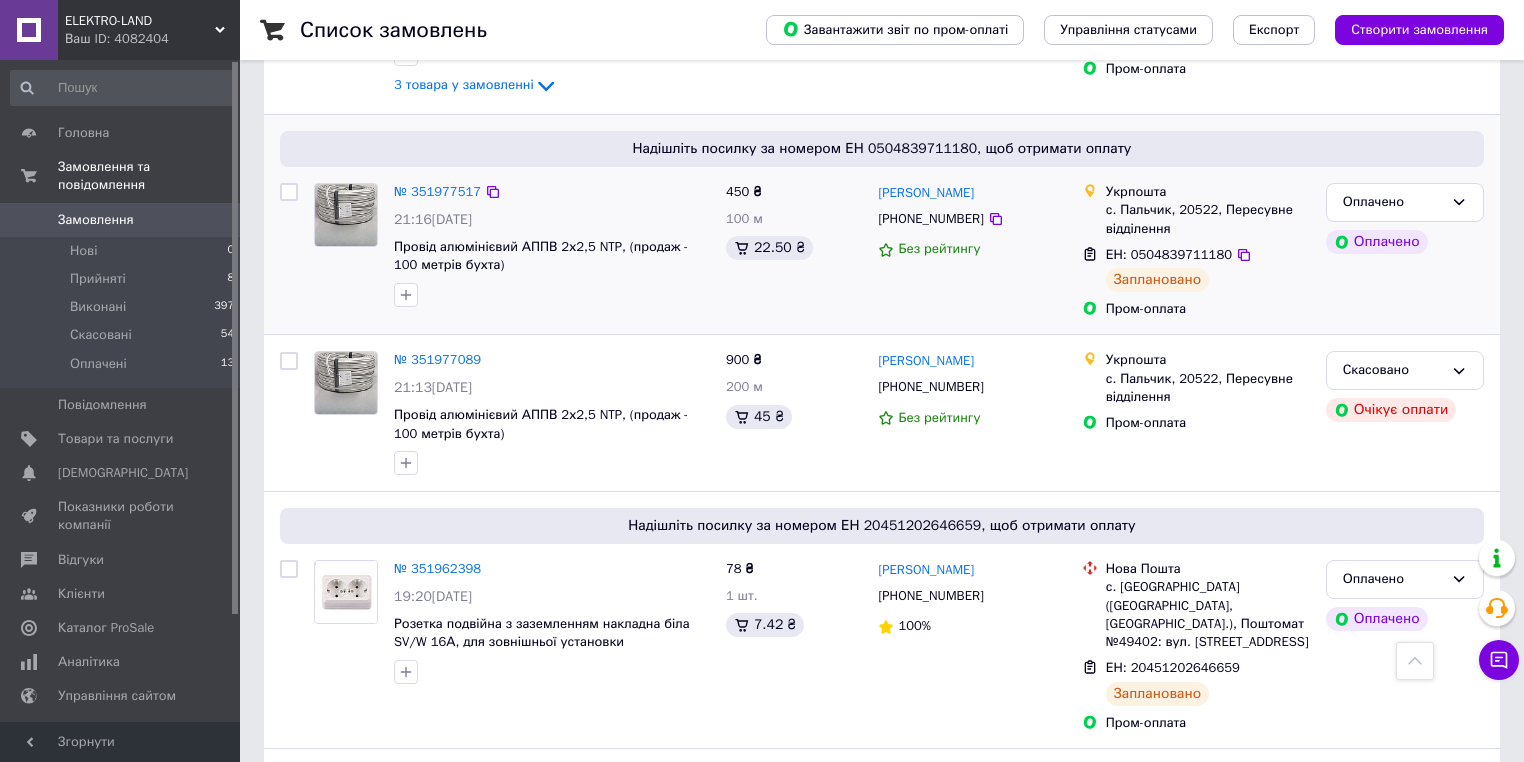 click at bounding box center (346, 245) 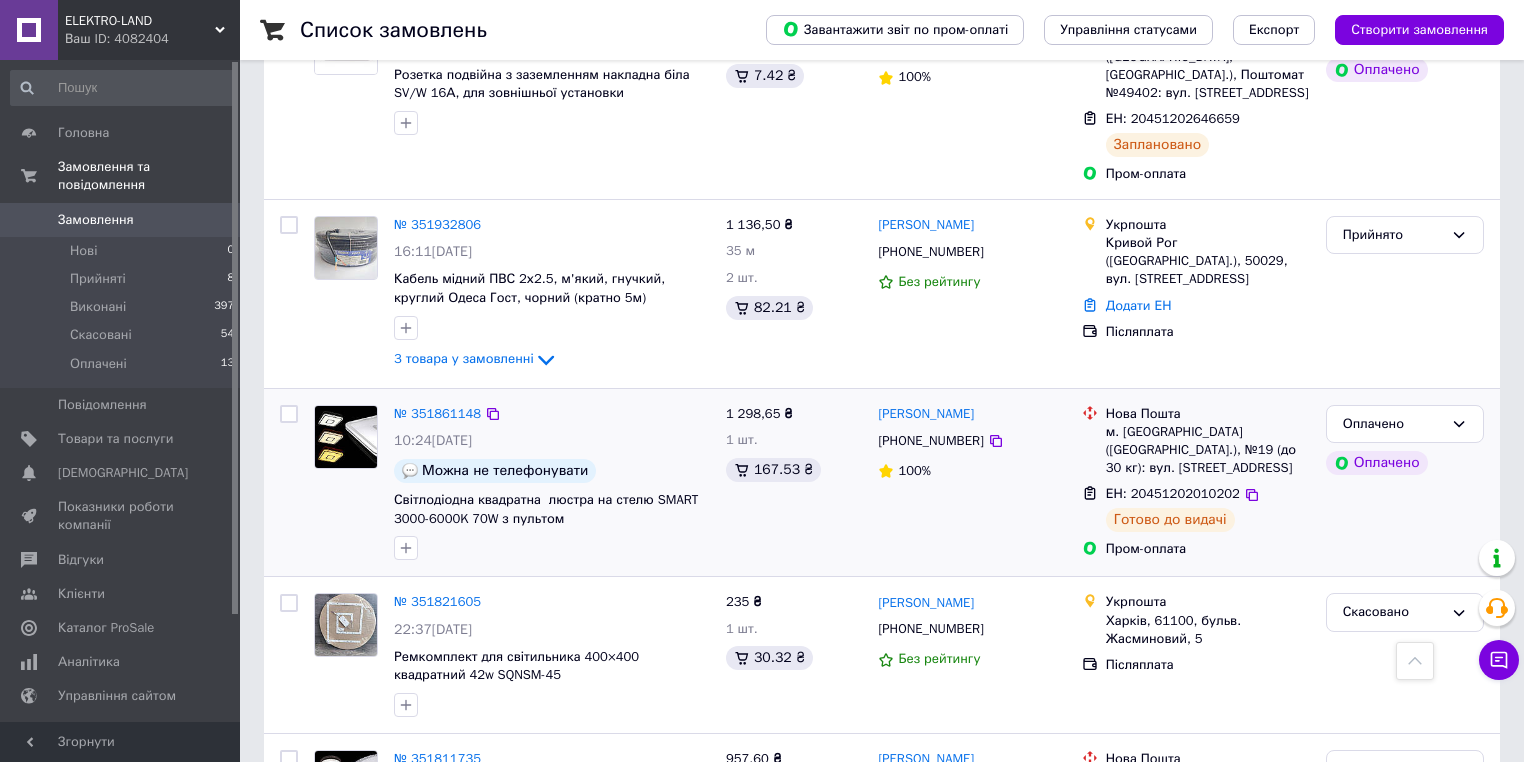 scroll, scrollTop: 1200, scrollLeft: 0, axis: vertical 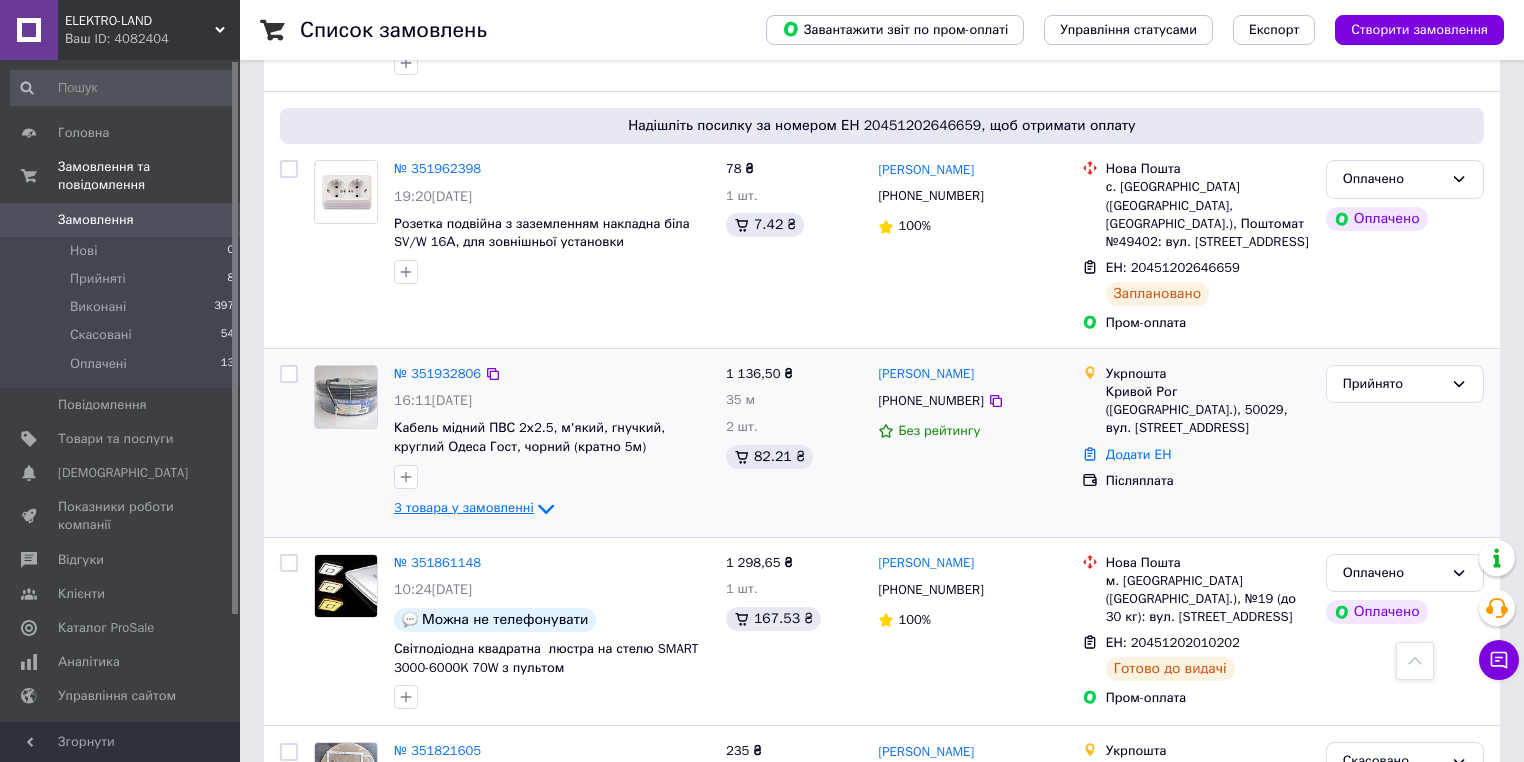 click on "3 товара у замовленні" at bounding box center [464, 507] 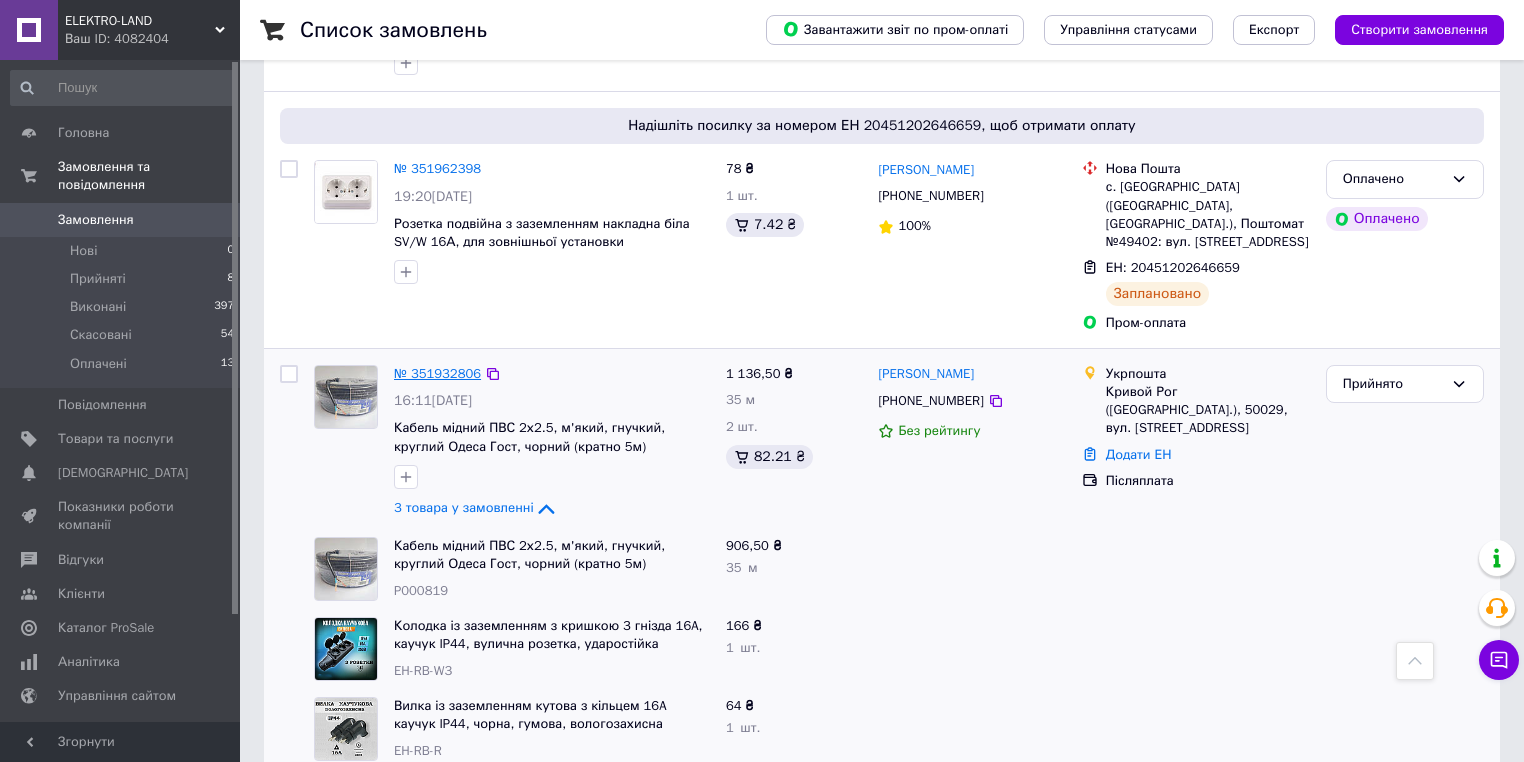 click on "№ 351932806" at bounding box center (437, 373) 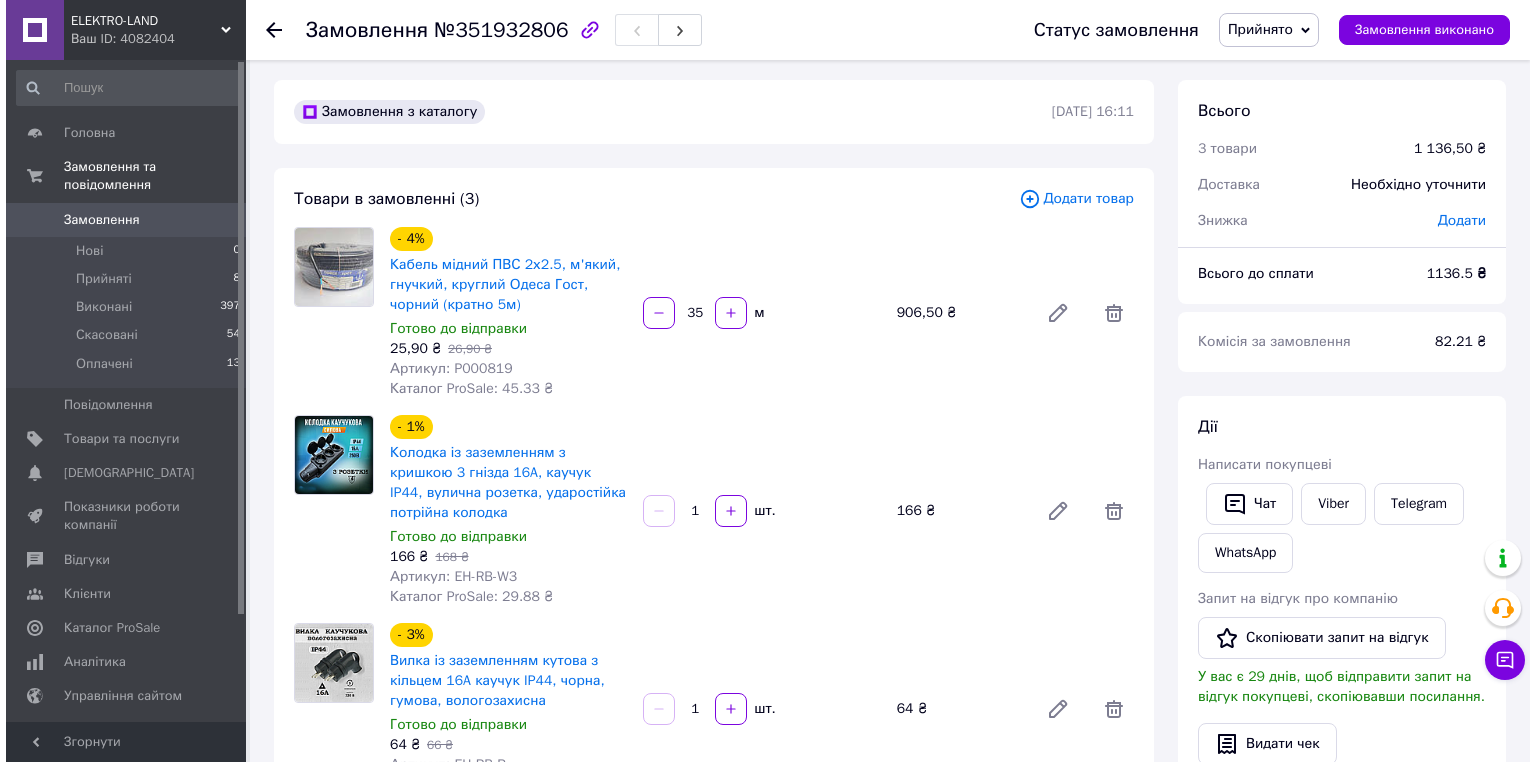 scroll, scrollTop: 0, scrollLeft: 0, axis: both 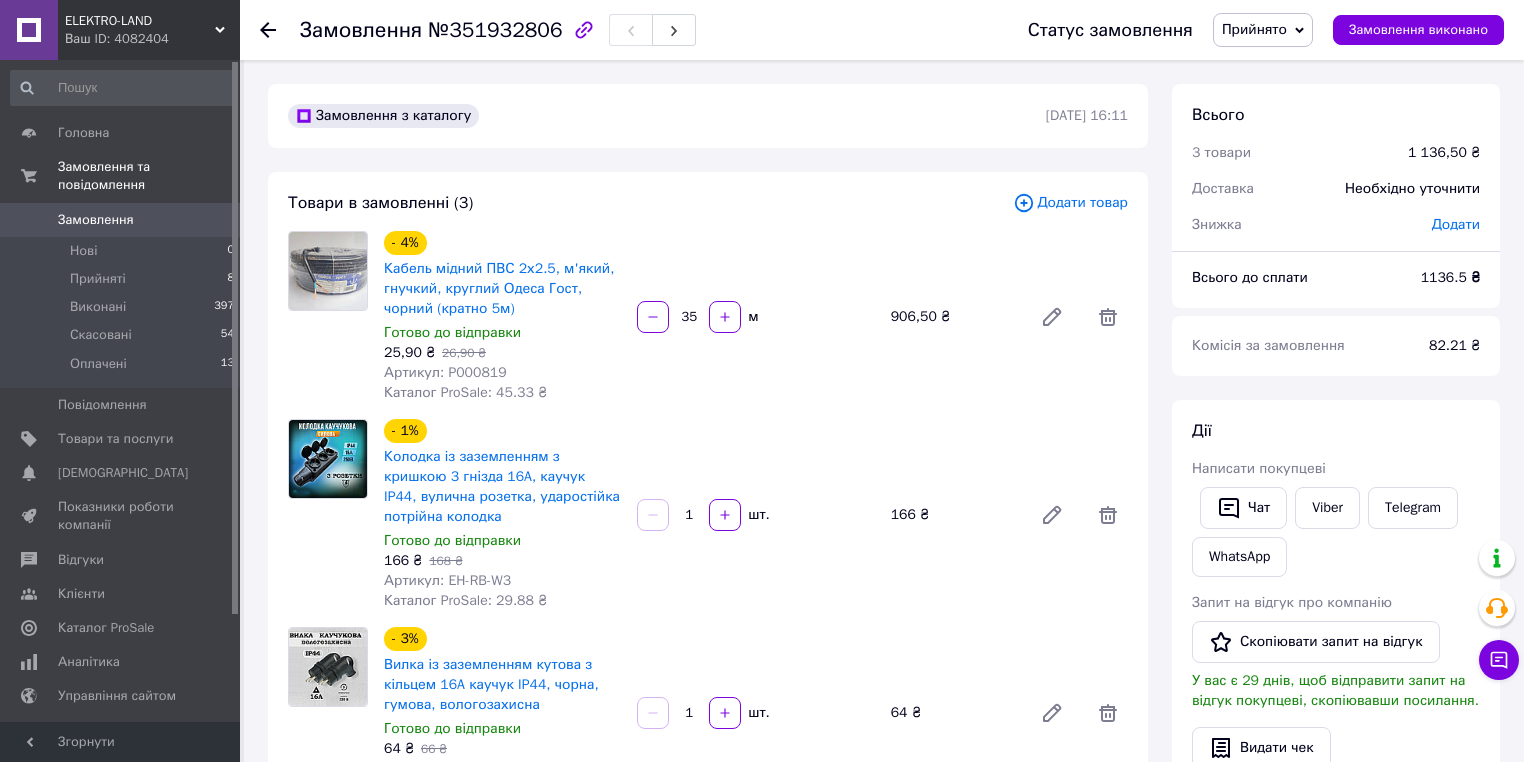 click on "Замовлення" at bounding box center (96, 220) 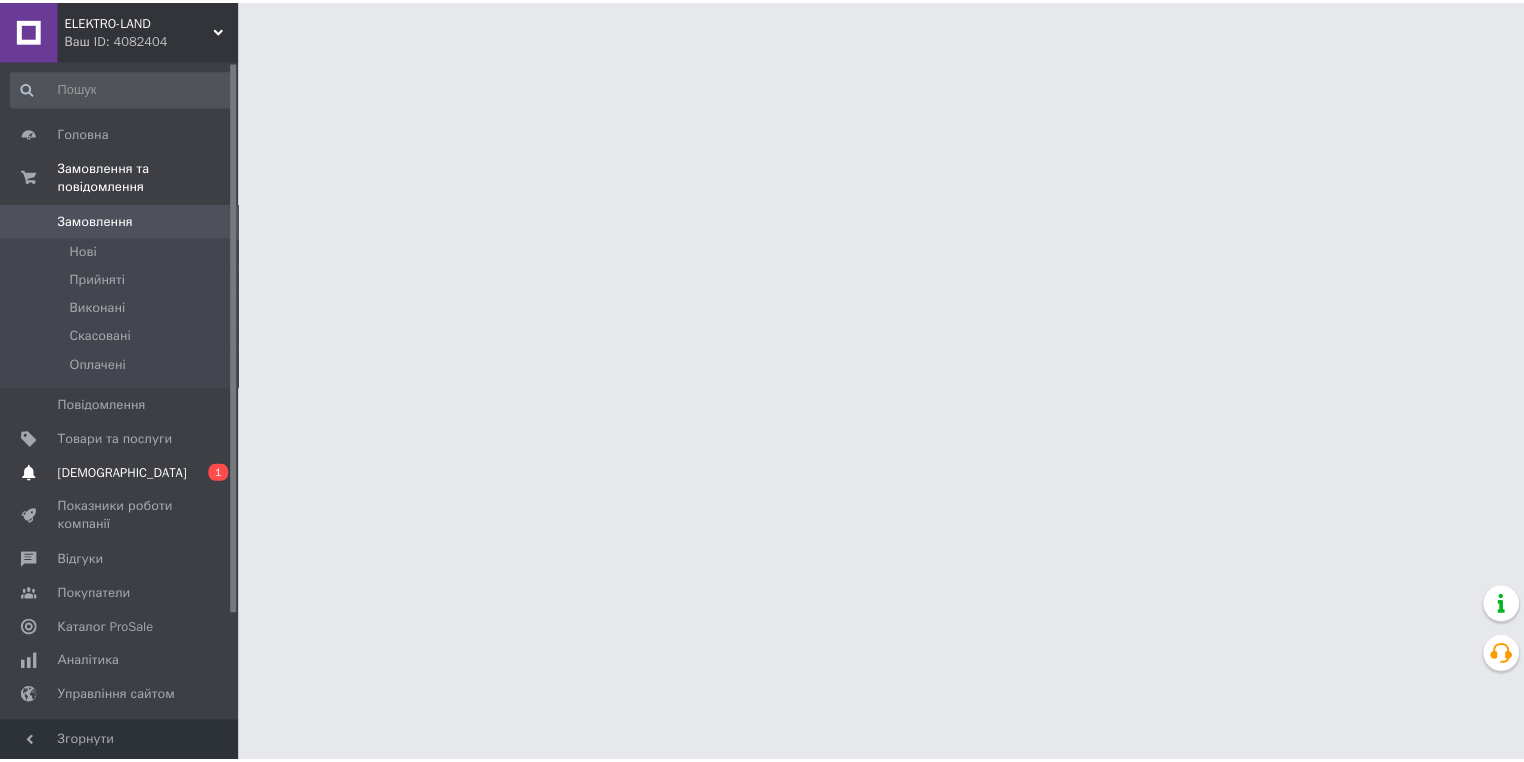 scroll, scrollTop: 0, scrollLeft: 0, axis: both 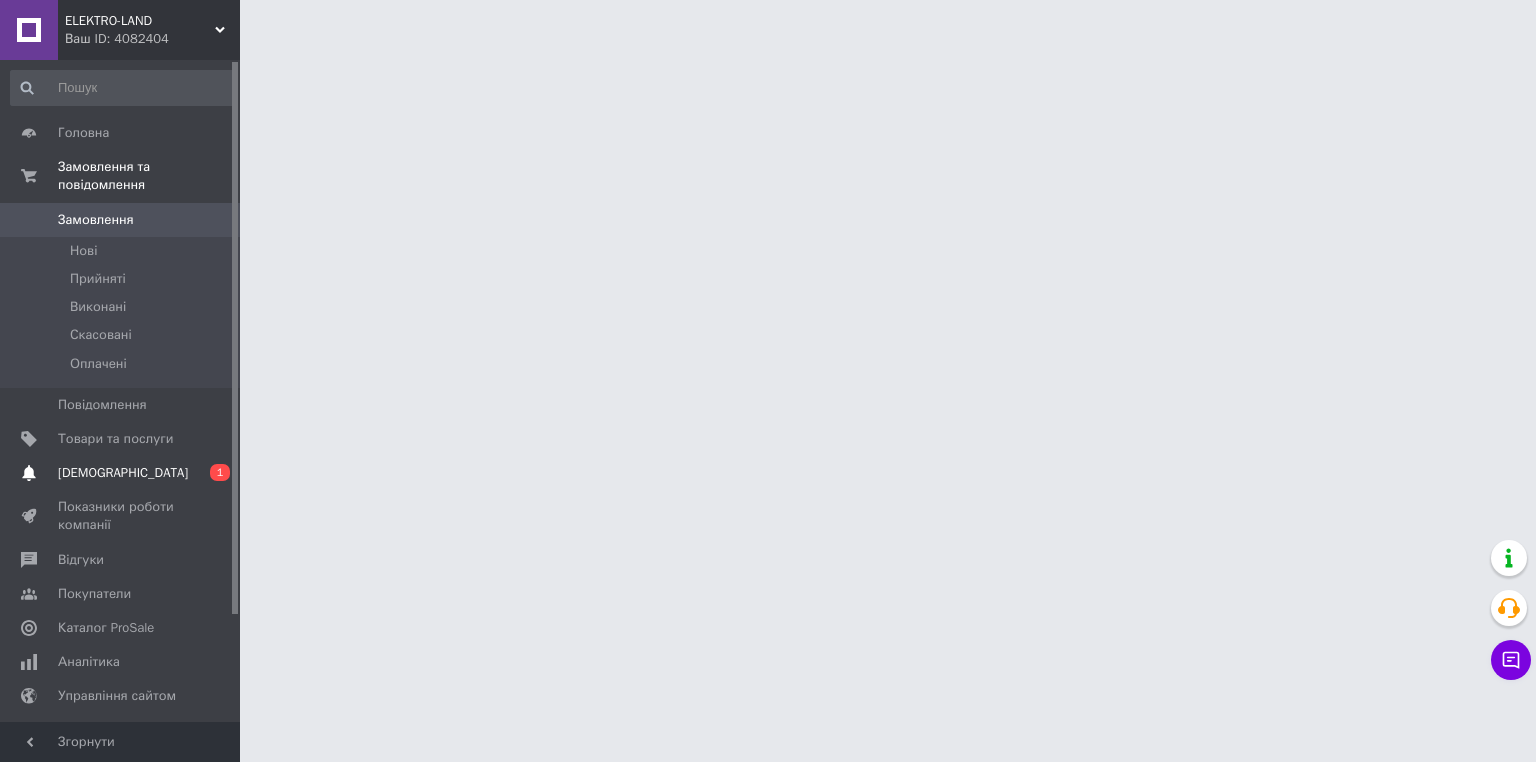 click on "[DEMOGRAPHIC_DATA]" at bounding box center [121, 473] 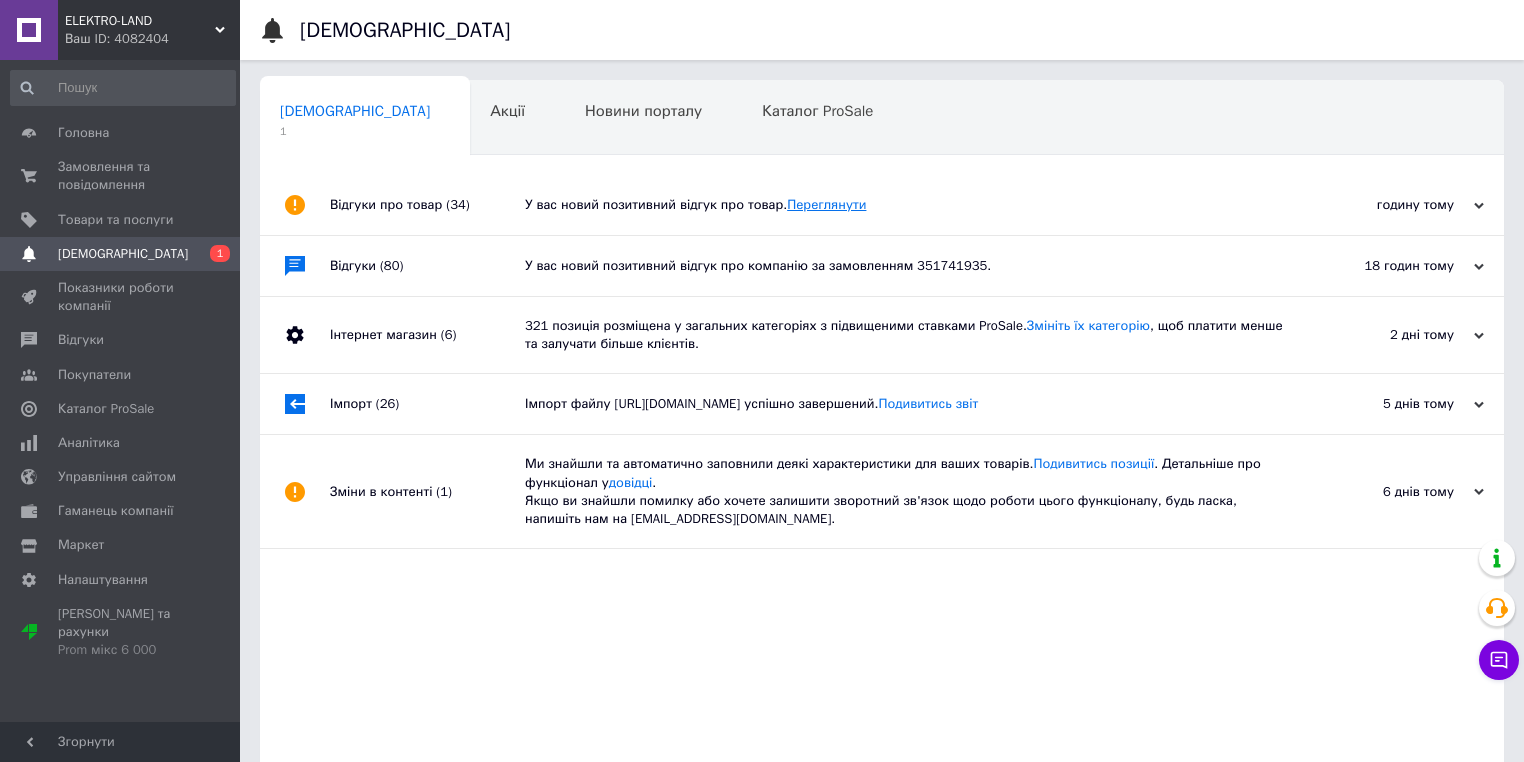 click on "Переглянути" at bounding box center [826, 204] 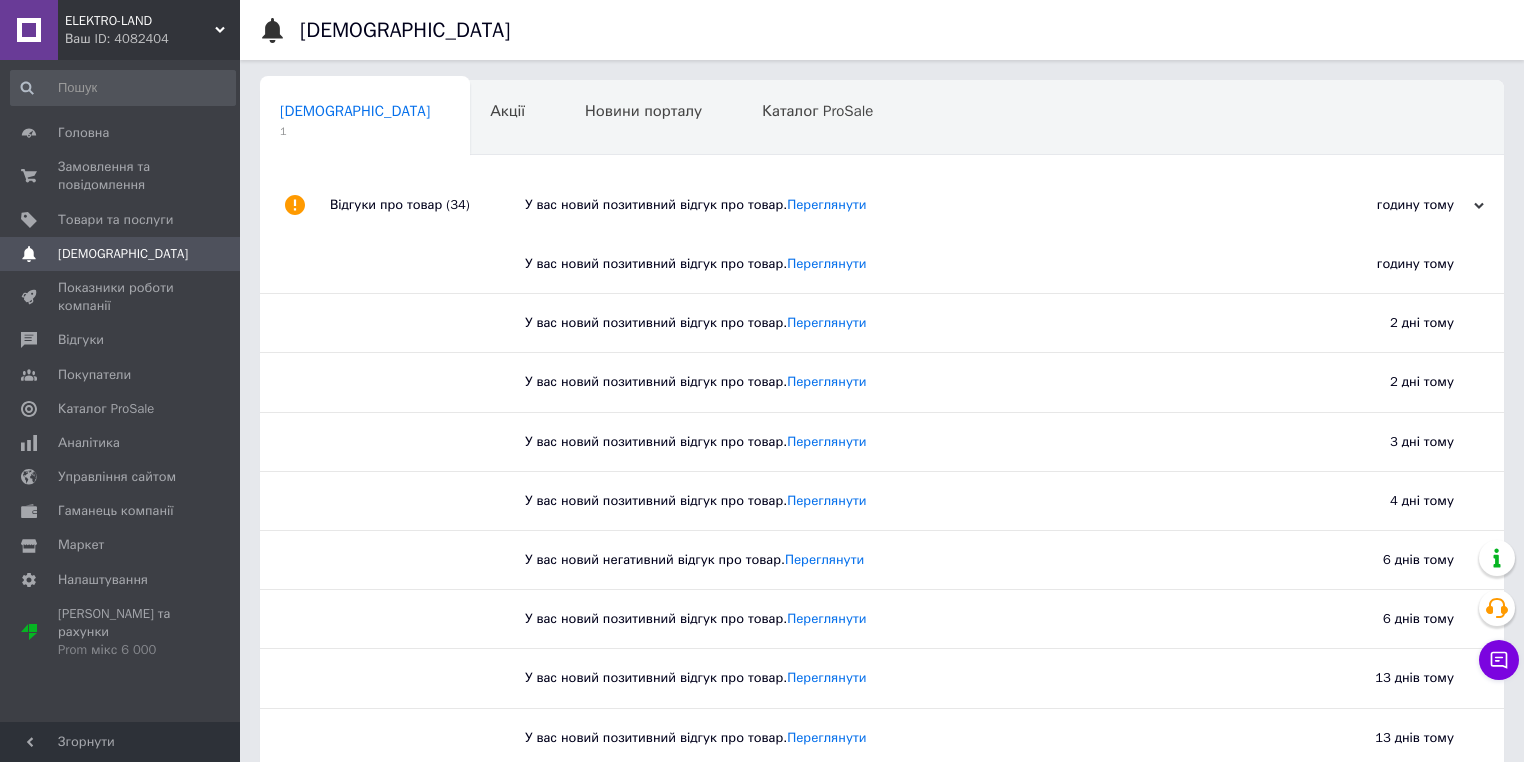 click on "[DEMOGRAPHIC_DATA]" at bounding box center [123, 254] 